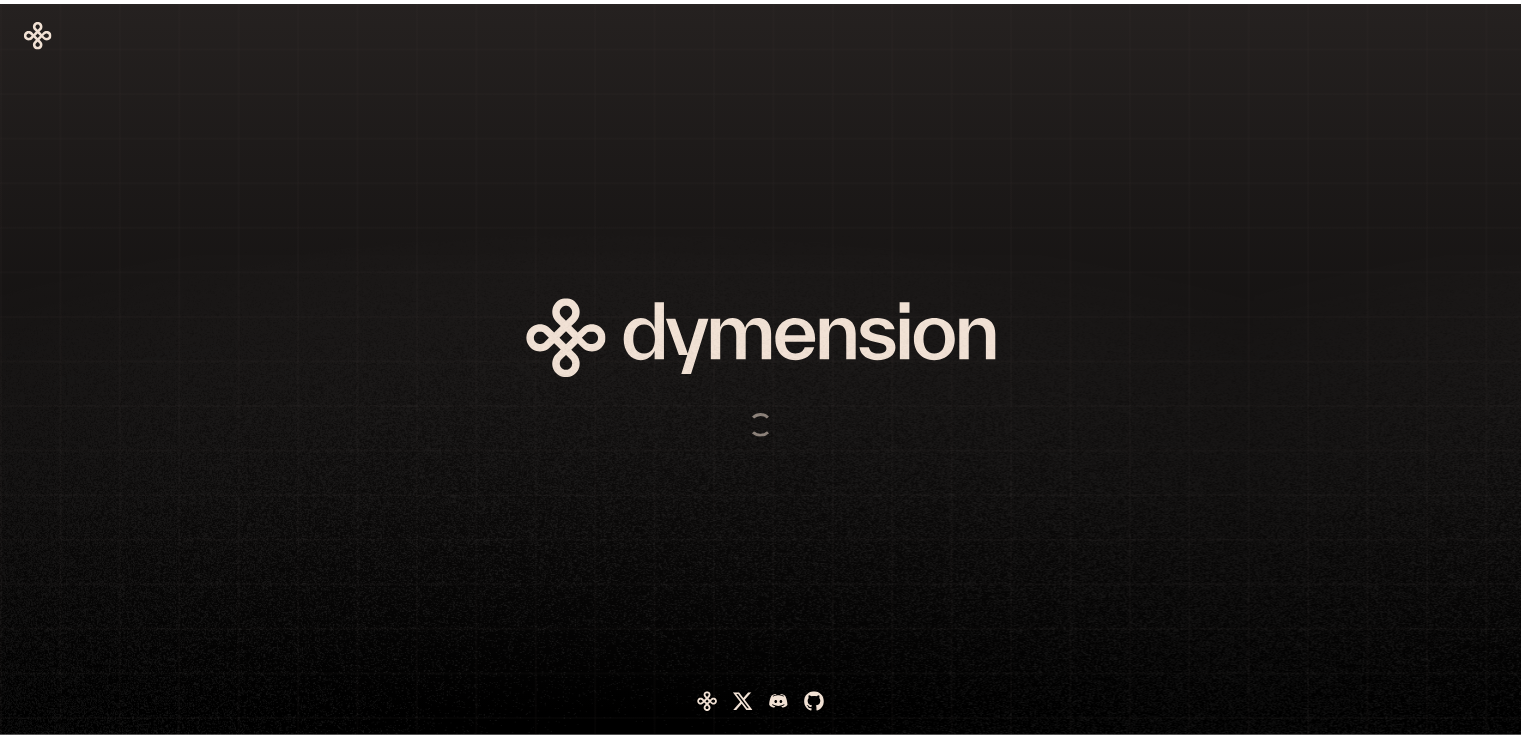 scroll, scrollTop: 0, scrollLeft: 0, axis: both 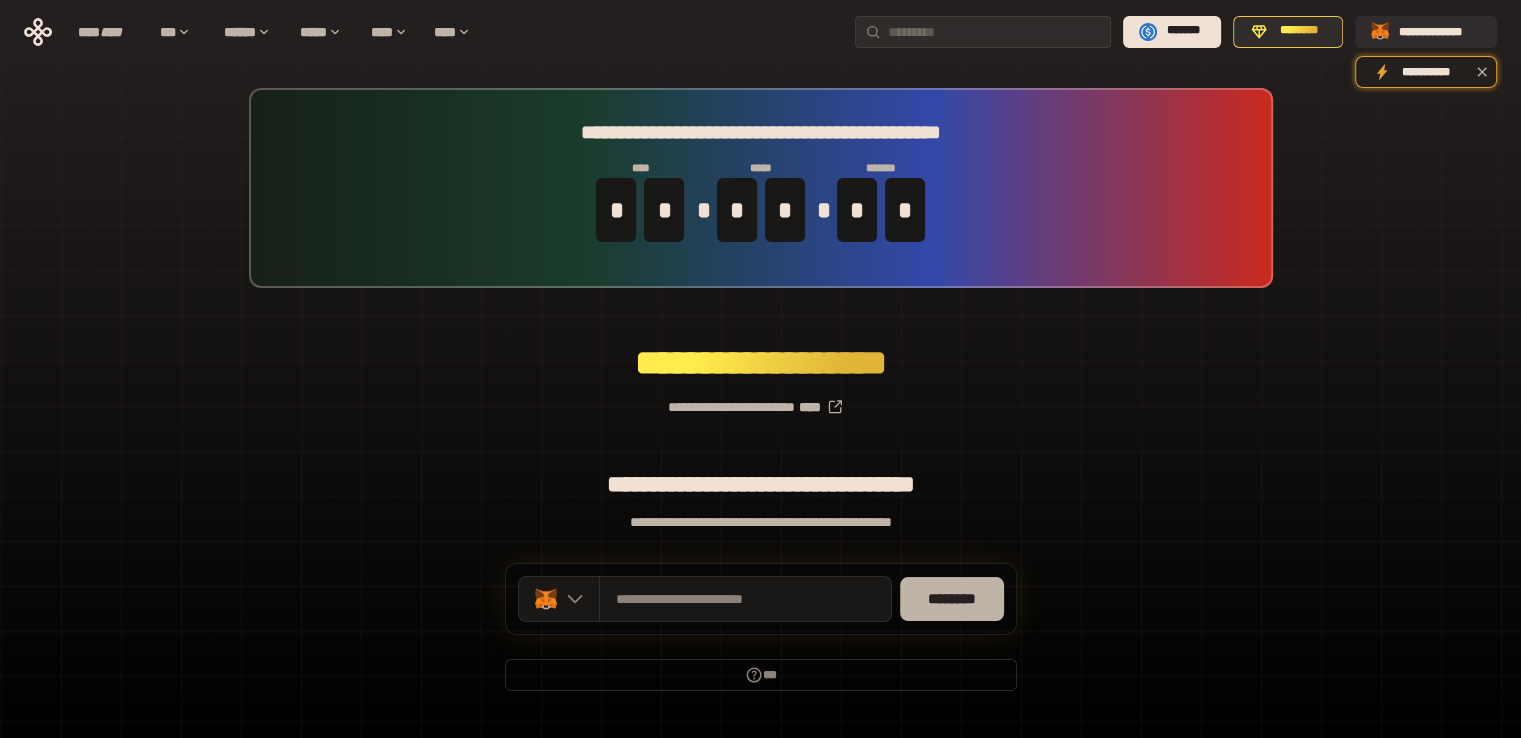 click on "********" at bounding box center [952, 599] 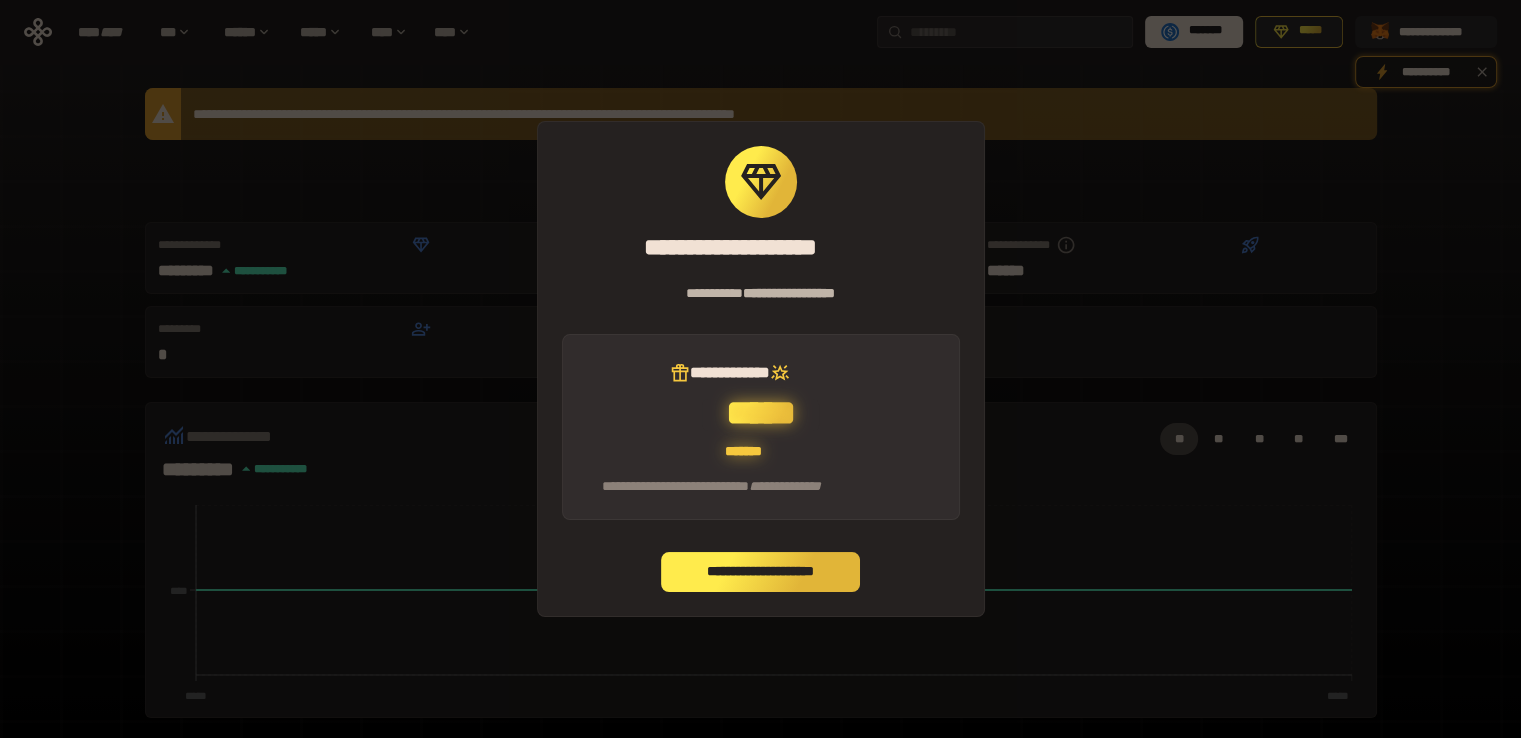click on "**********" at bounding box center (761, 572) 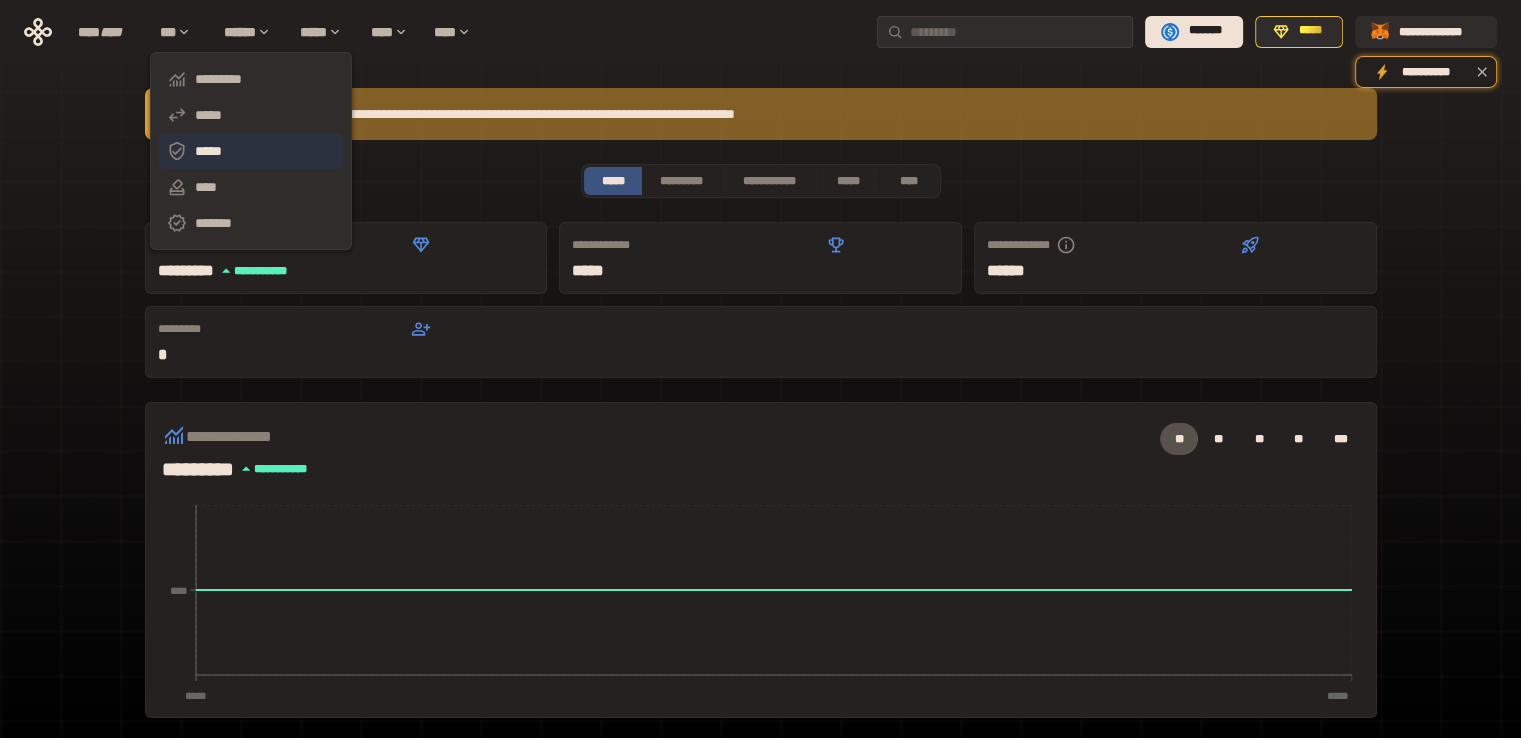 click on "*****" at bounding box center (251, 151) 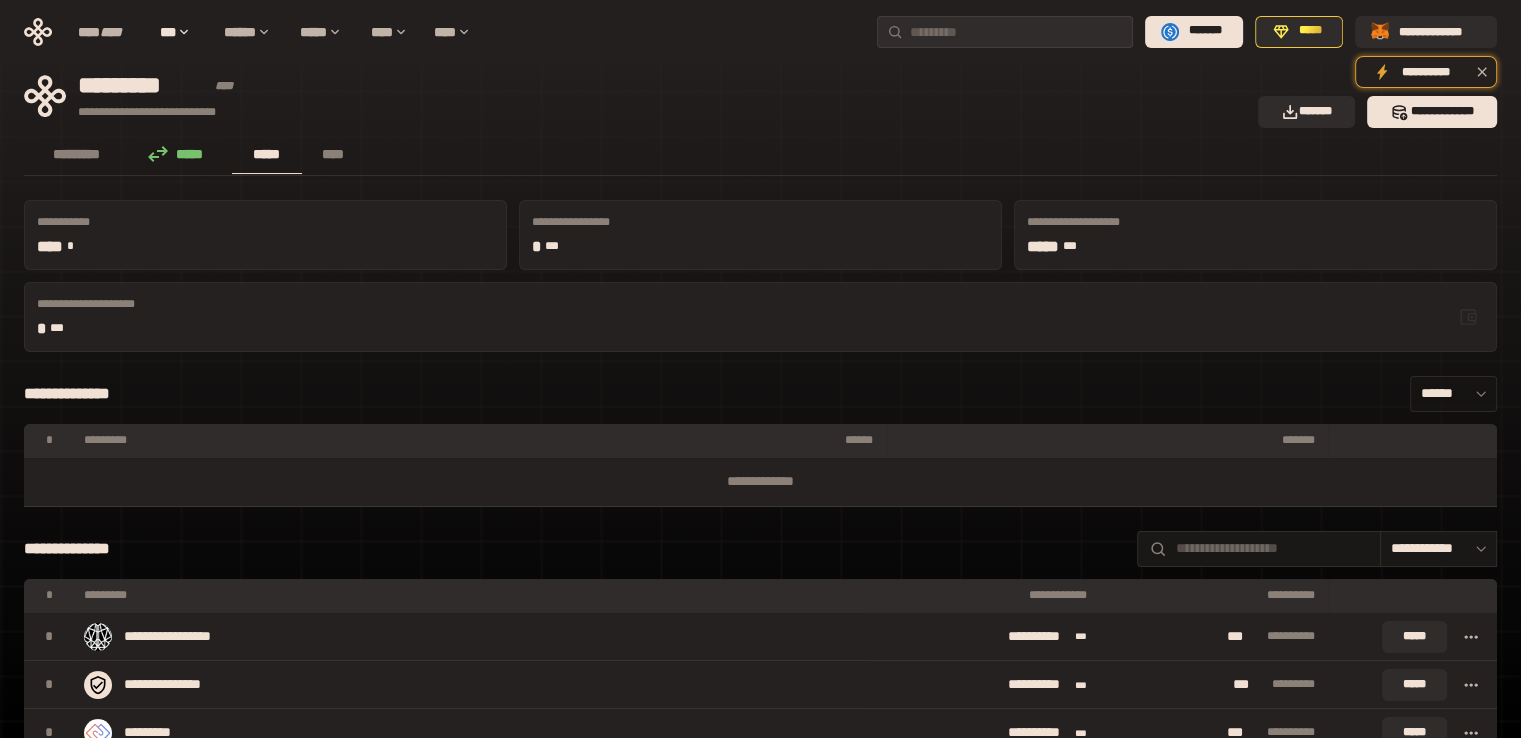click on "******" at bounding box center [1453, 394] 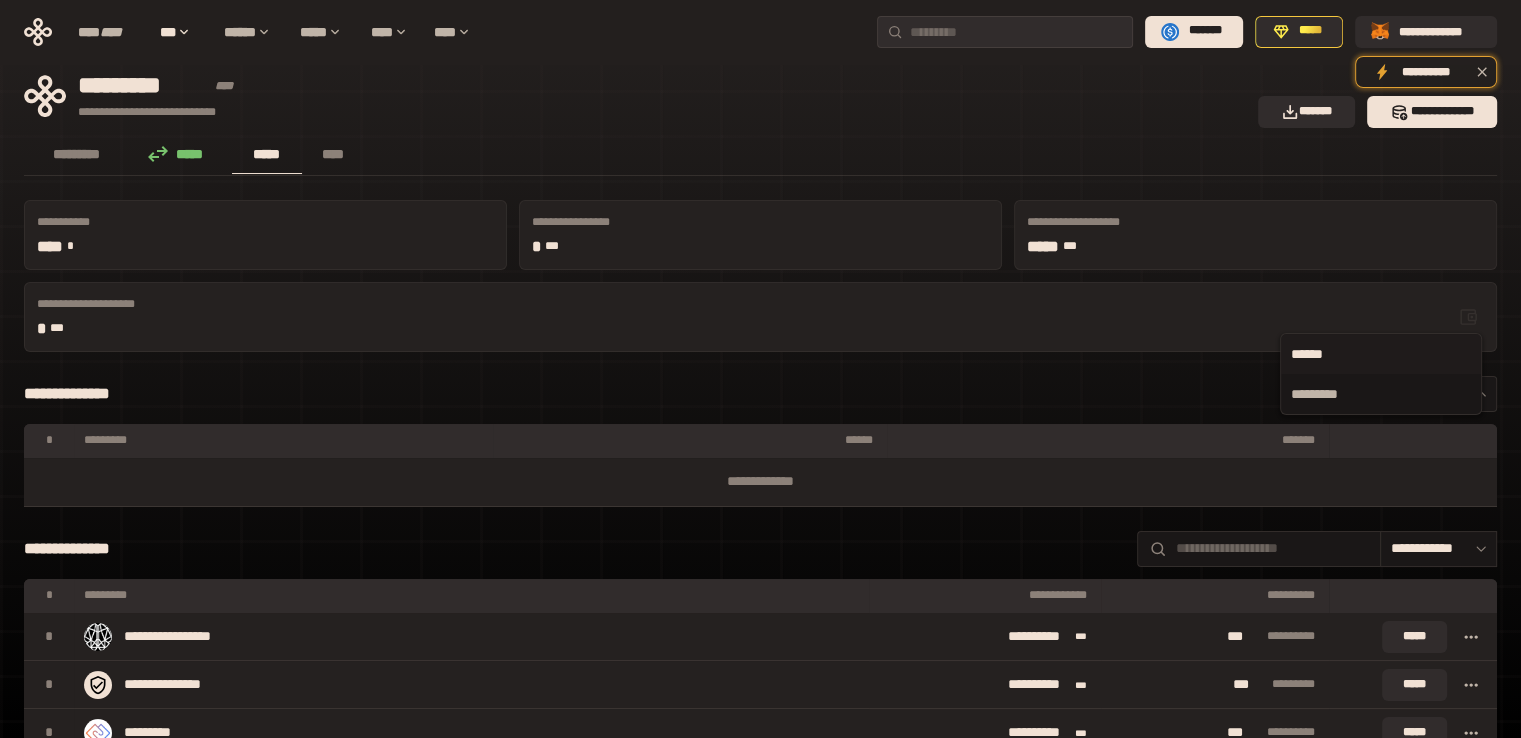 click on "******" at bounding box center [1381, 354] 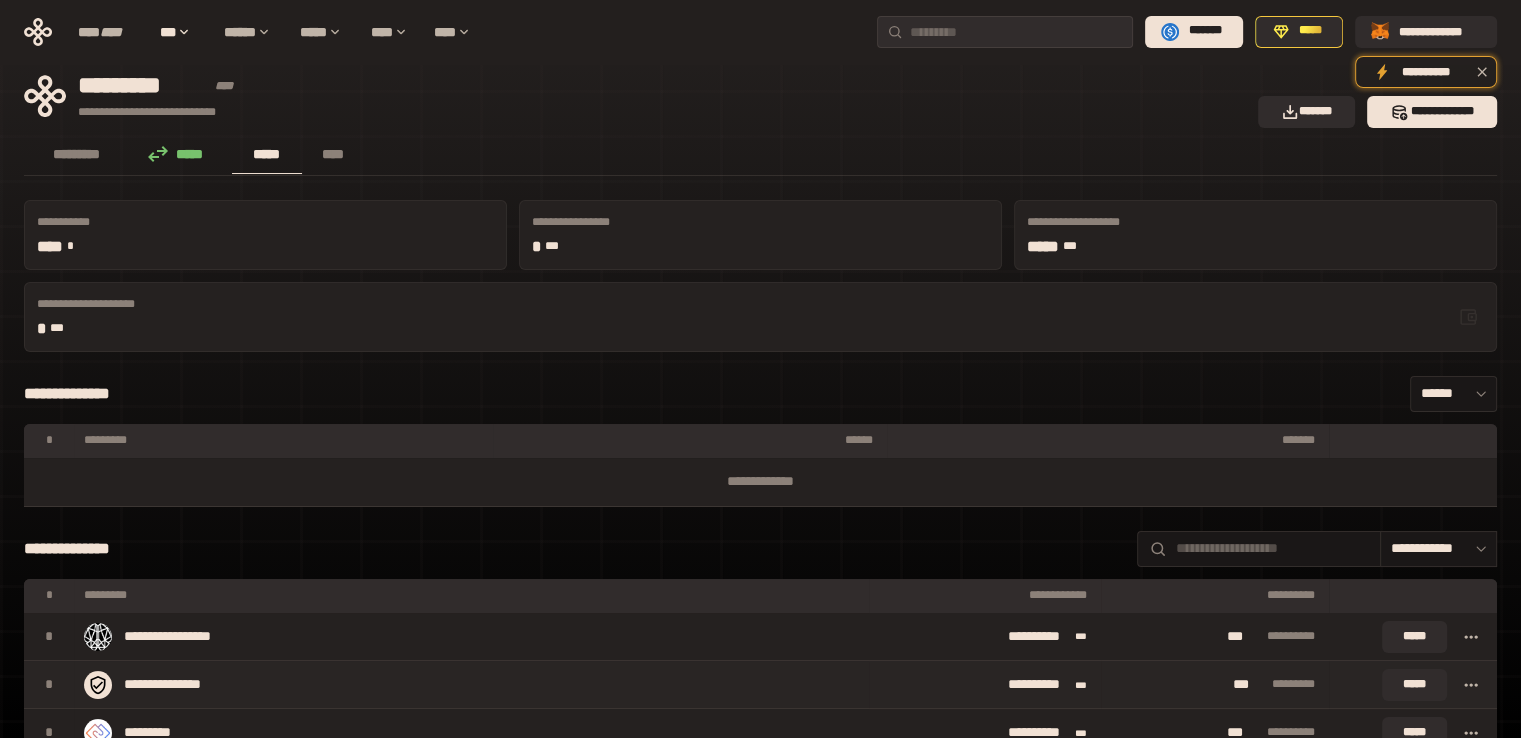 scroll, scrollTop: 200, scrollLeft: 0, axis: vertical 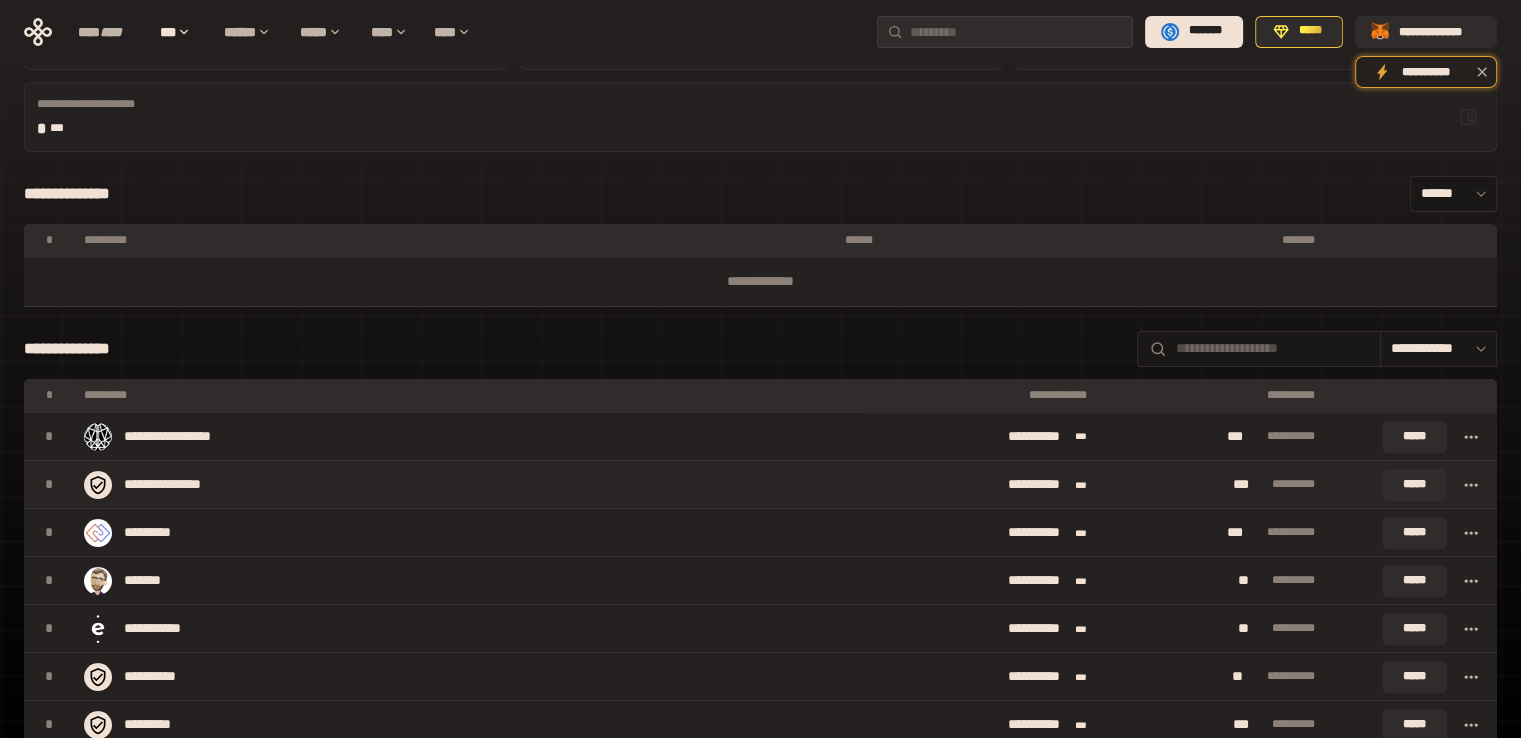 click on "**********" at bounding box center (471, 485) 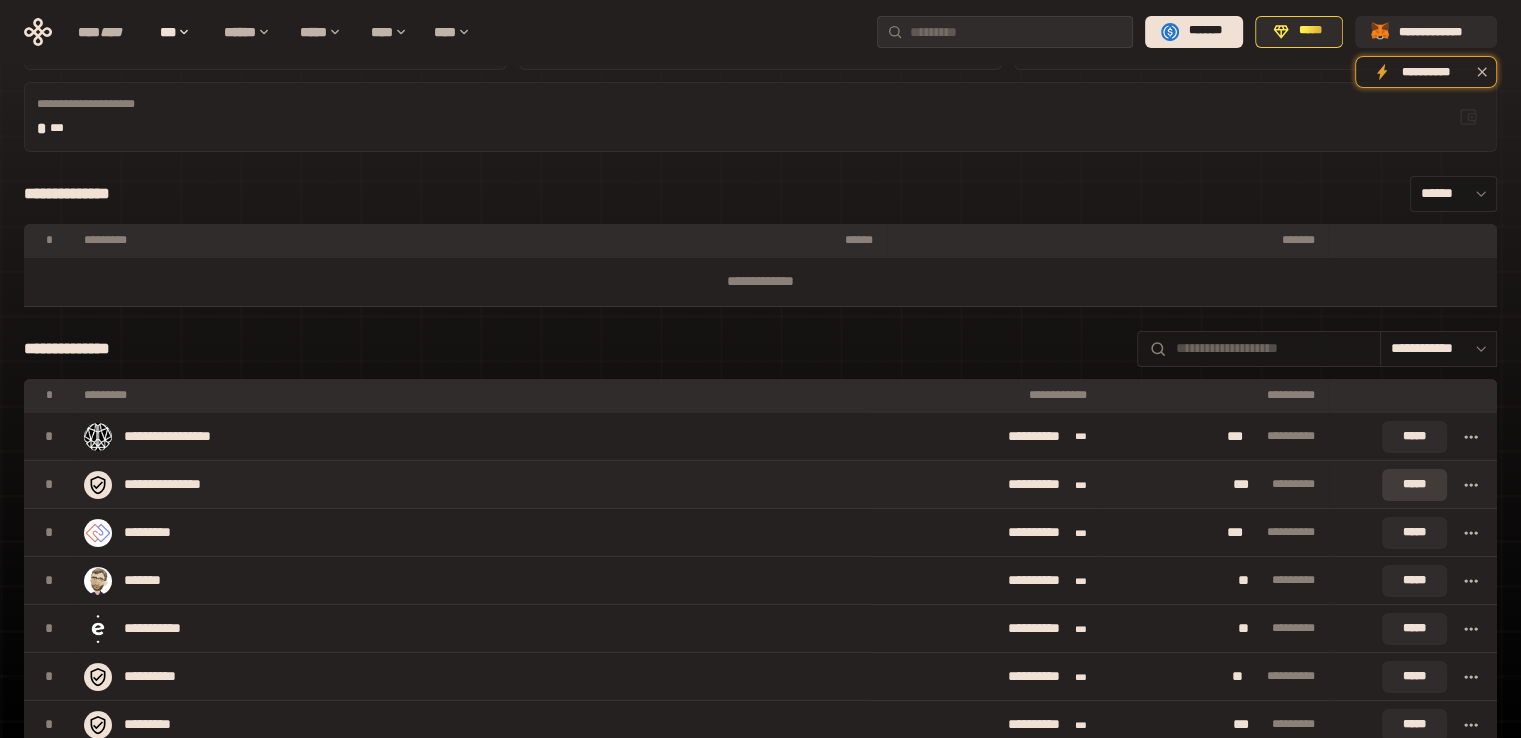 click on "*****" at bounding box center [1414, 485] 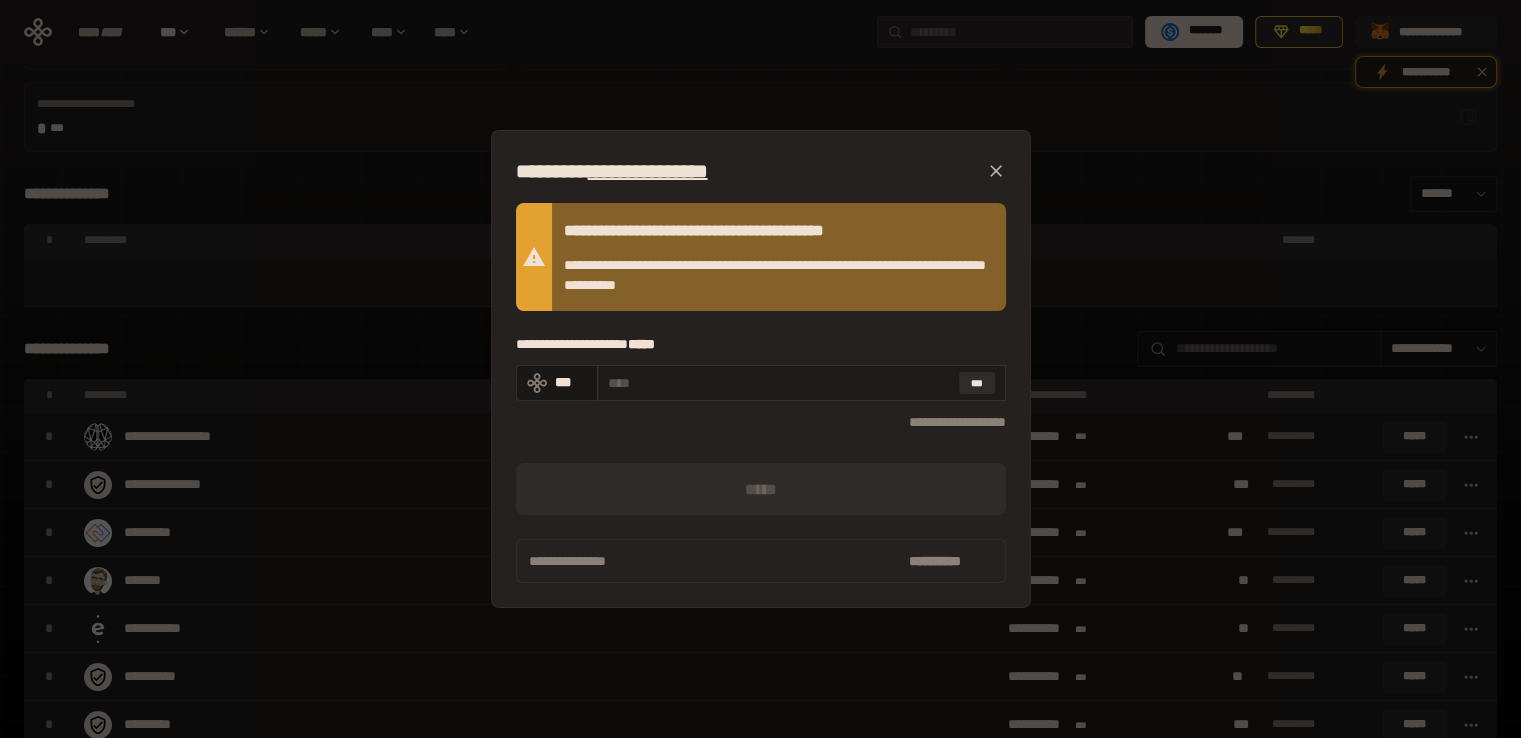 click on "***" at bounding box center (801, 383) 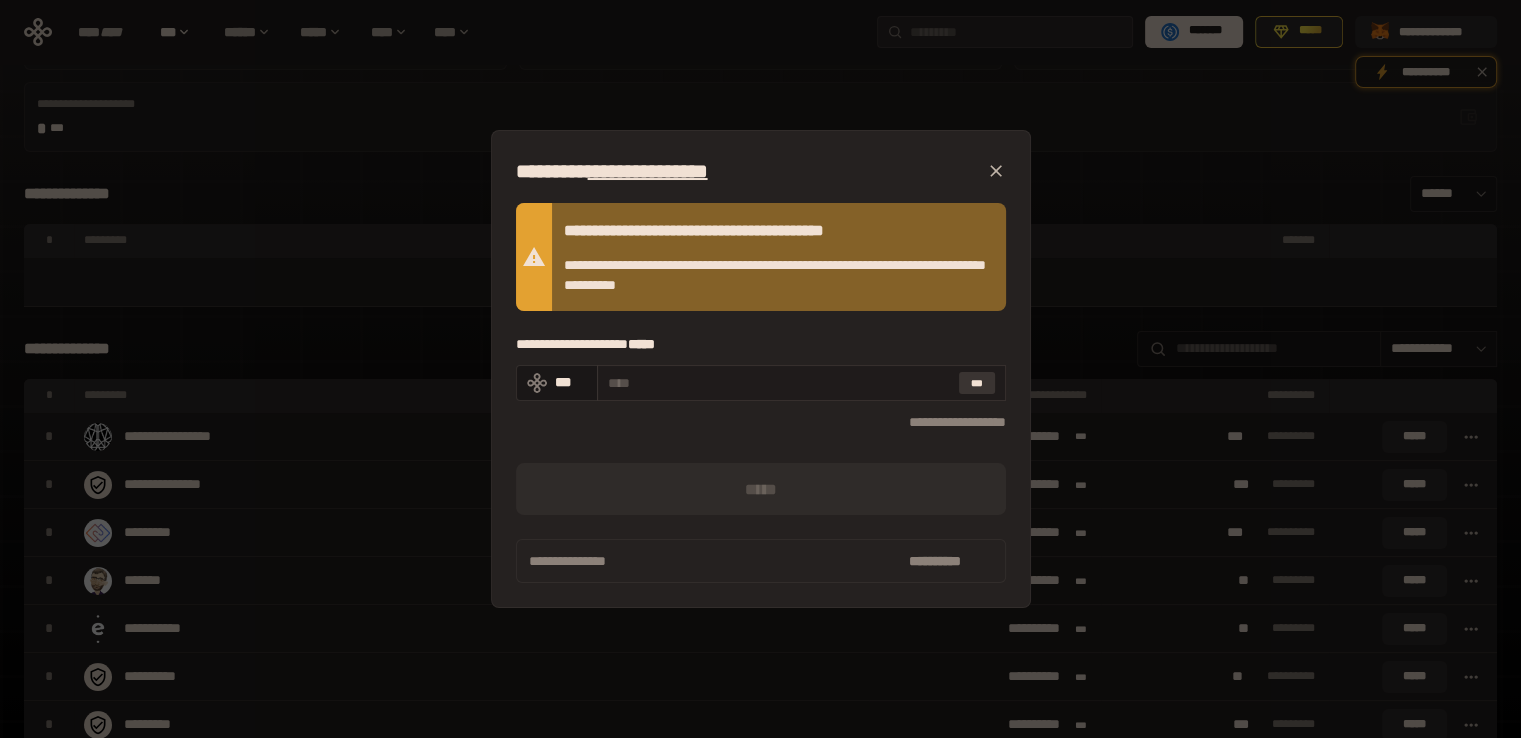 click on "***" at bounding box center (977, 383) 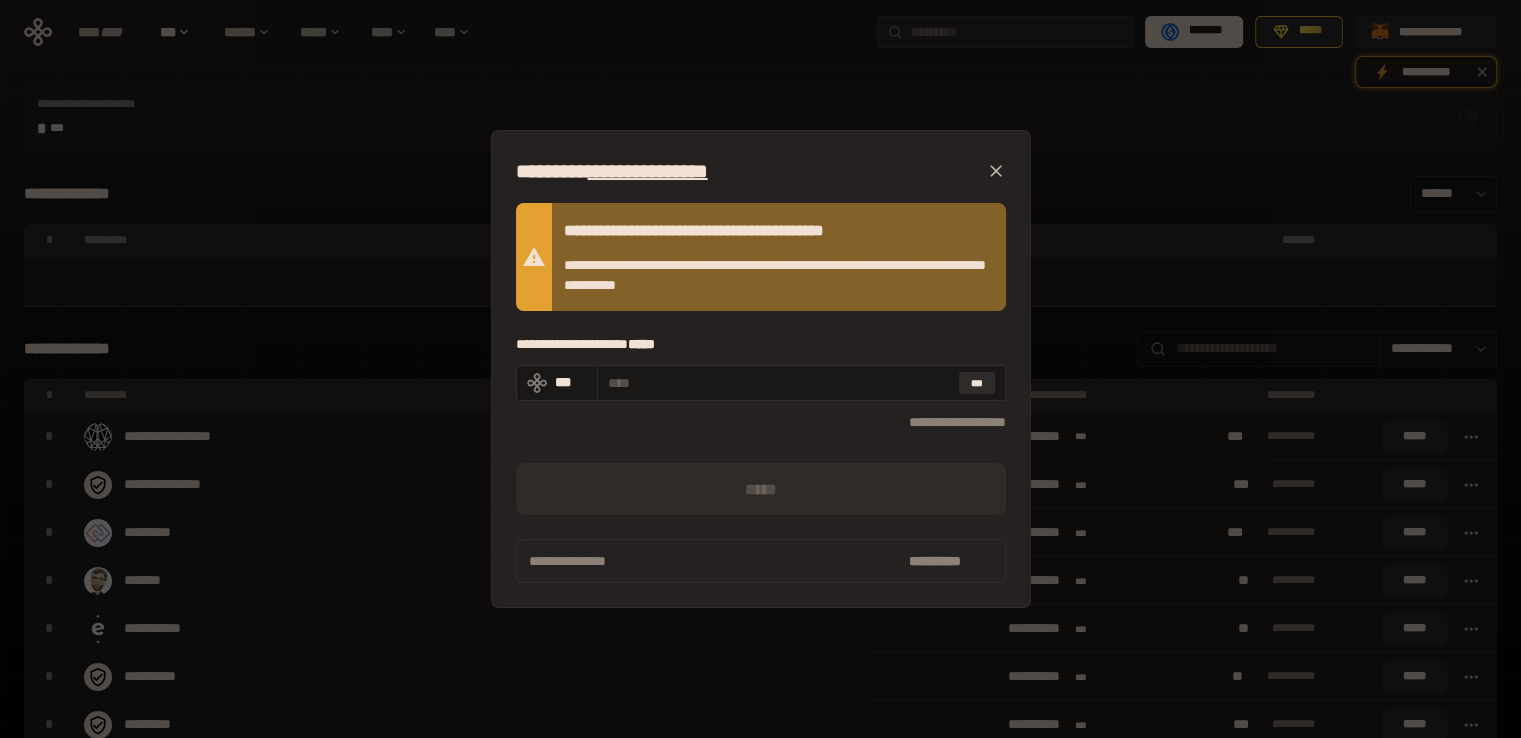 click on "**********" at bounding box center [648, 171] 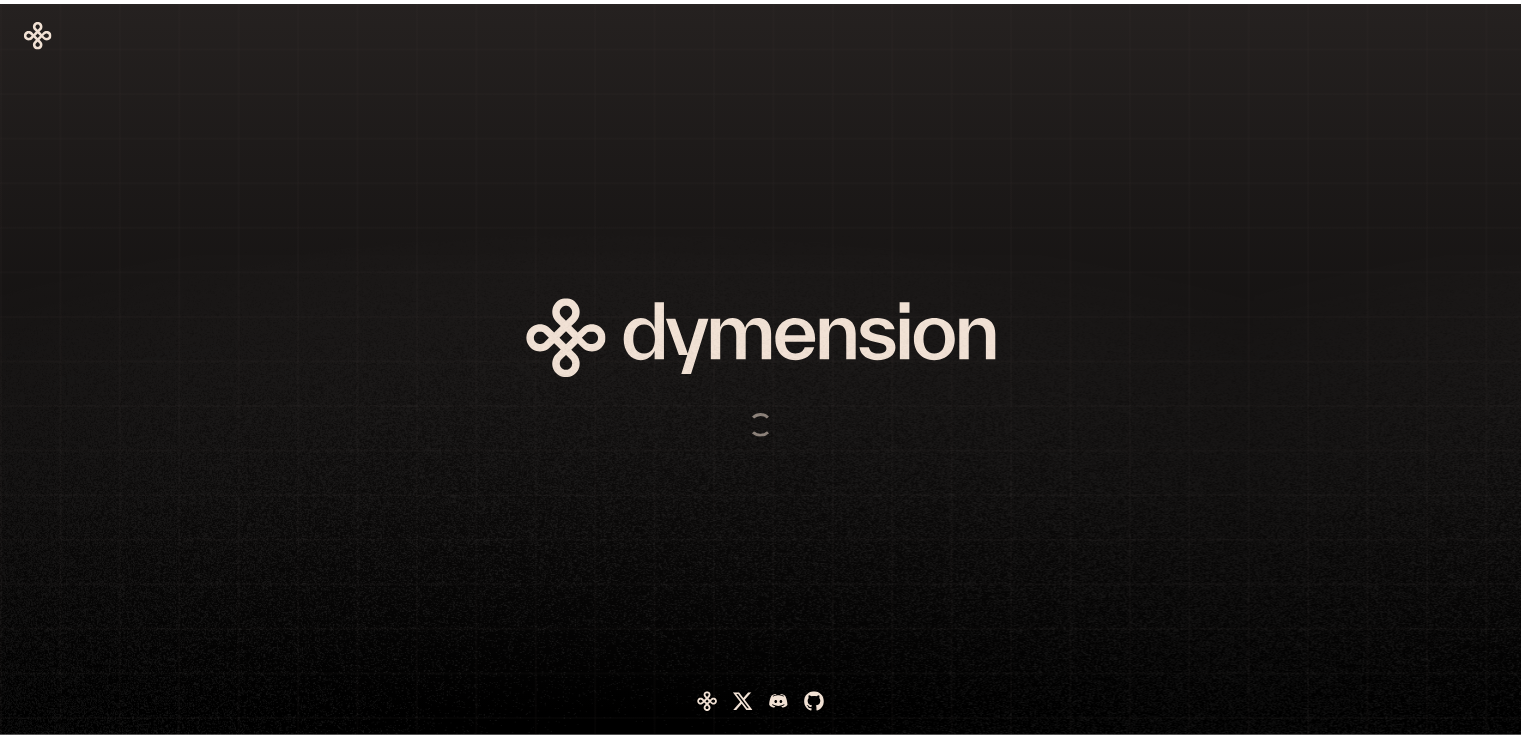 scroll, scrollTop: 0, scrollLeft: 0, axis: both 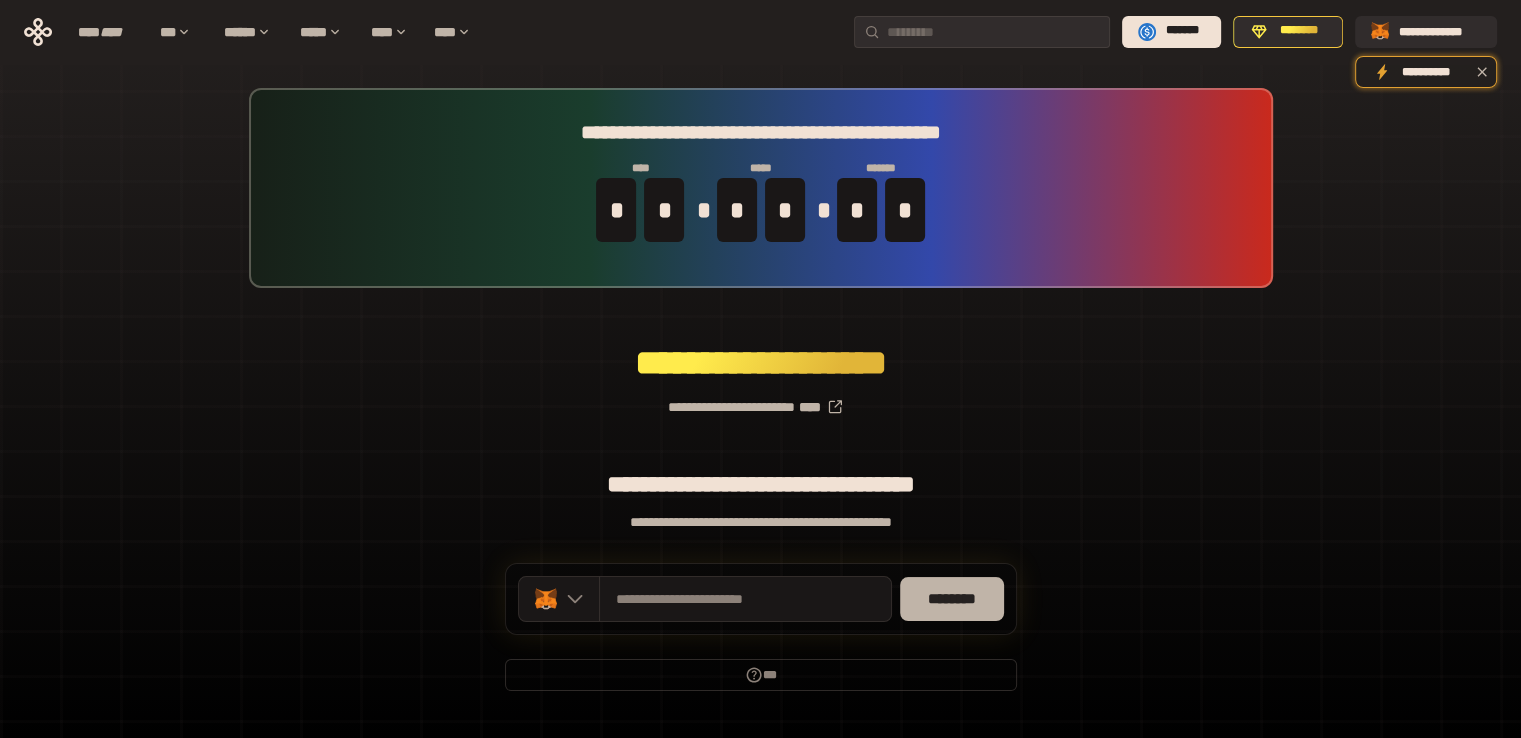 click on "********" at bounding box center [952, 599] 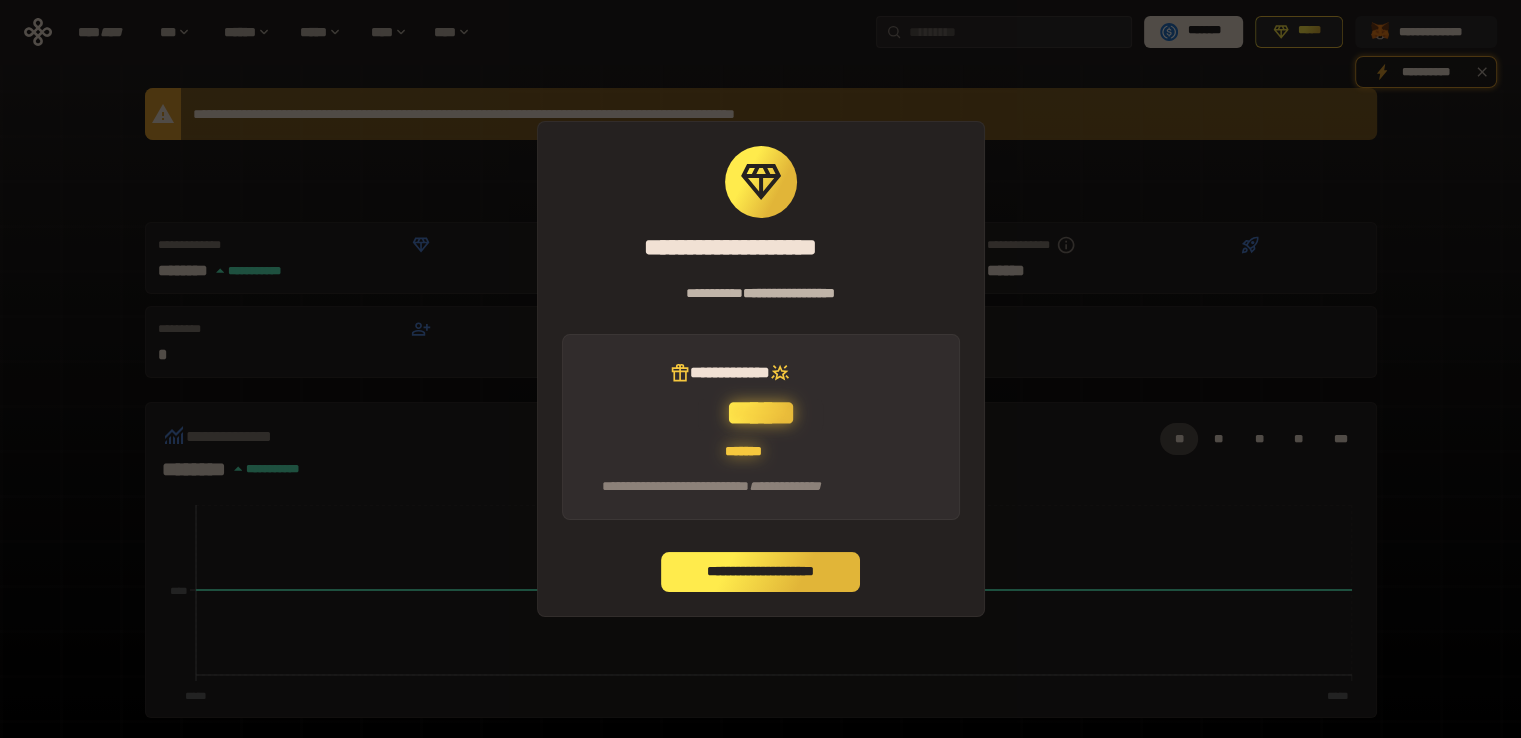 click on "**********" at bounding box center [761, 572] 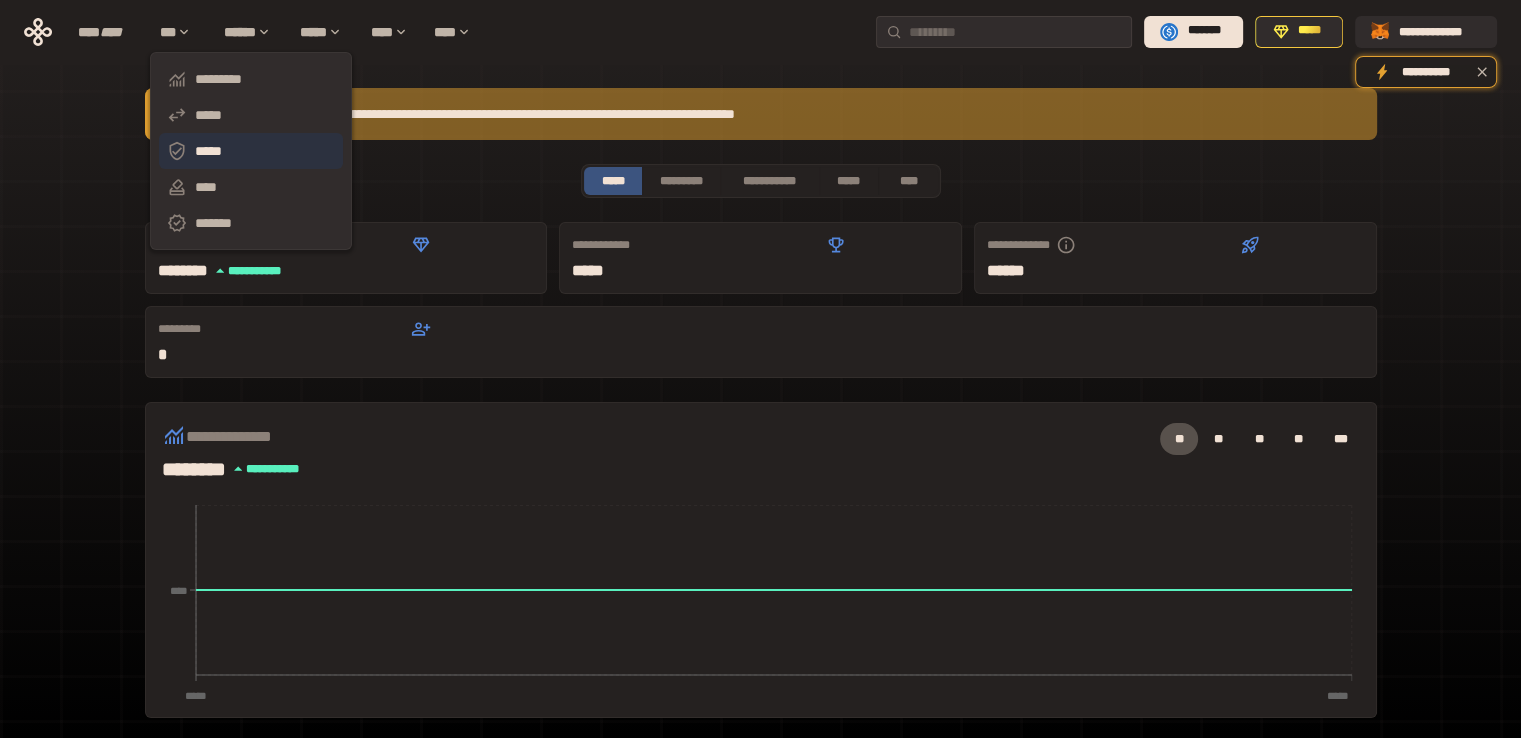 click on "*****" at bounding box center (251, 151) 